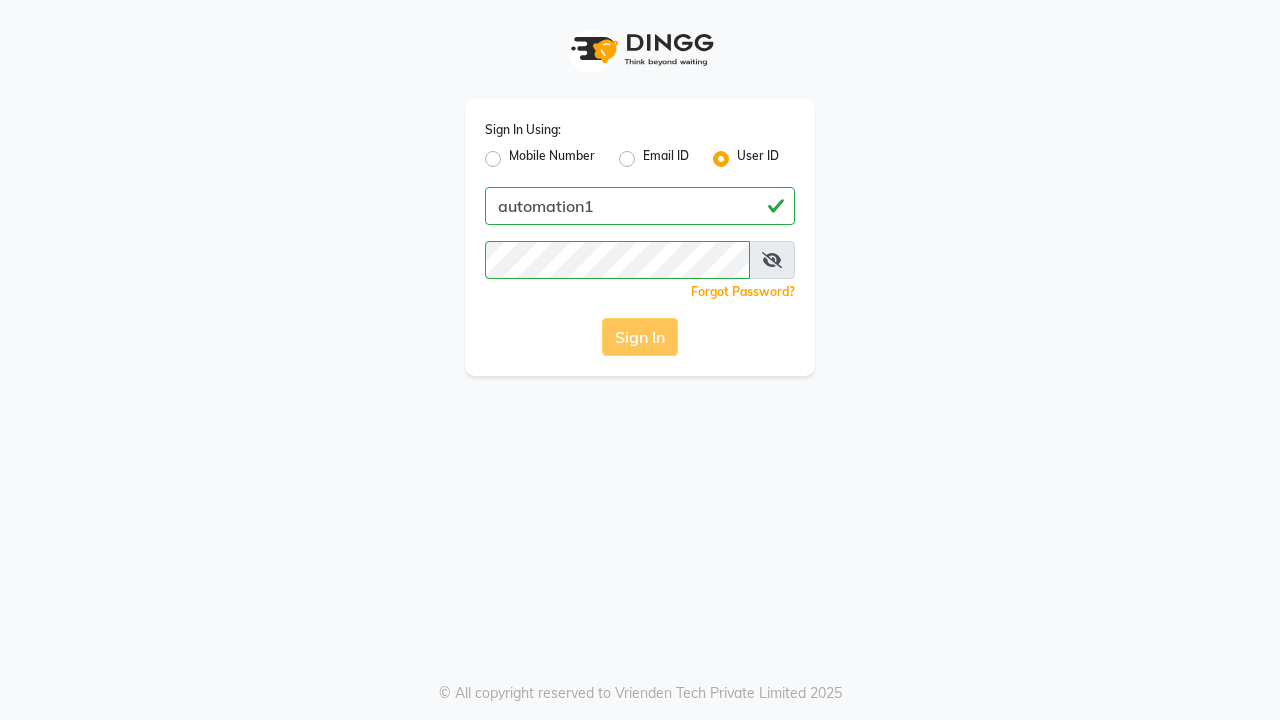 scroll, scrollTop: 0, scrollLeft: 0, axis: both 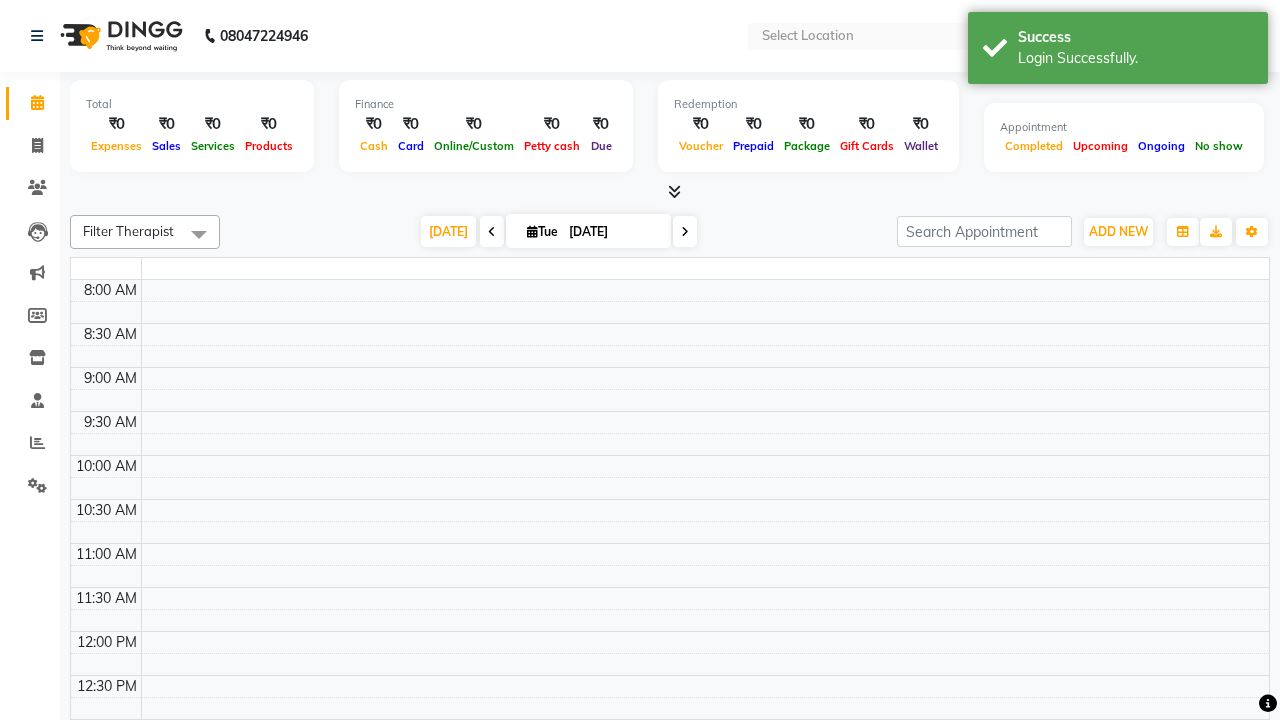 select on "en" 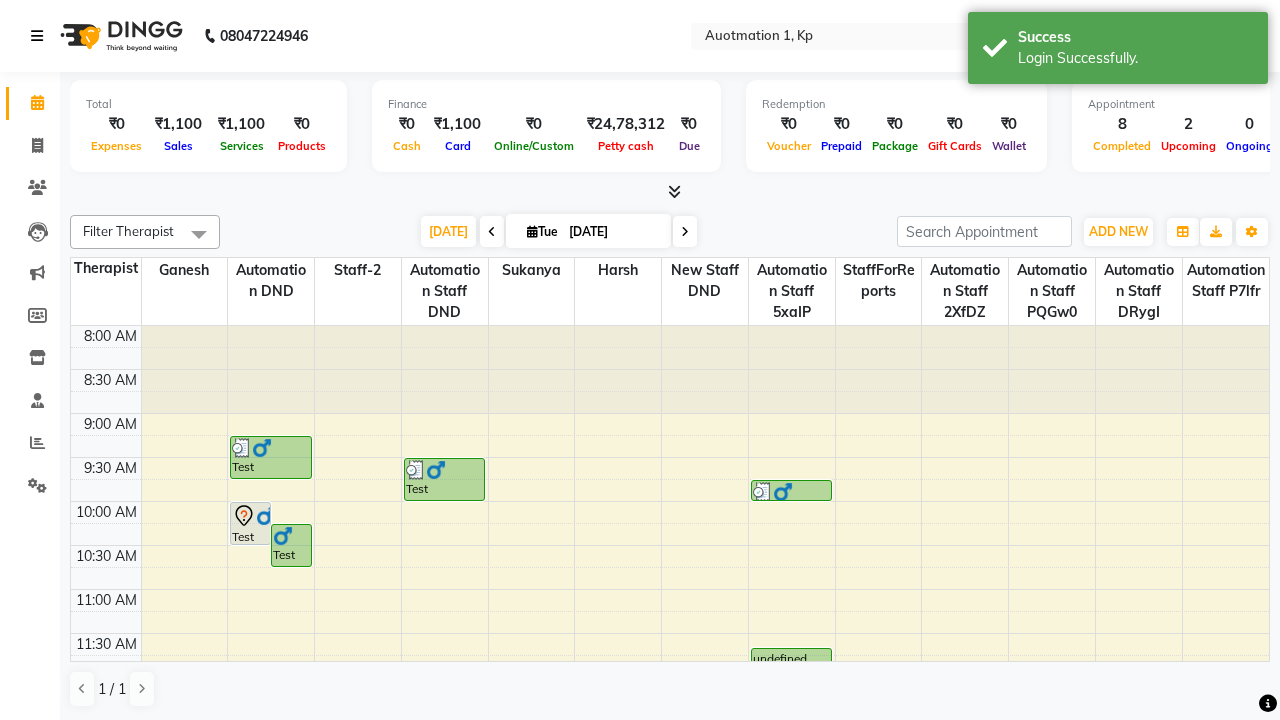 click at bounding box center [37, 36] 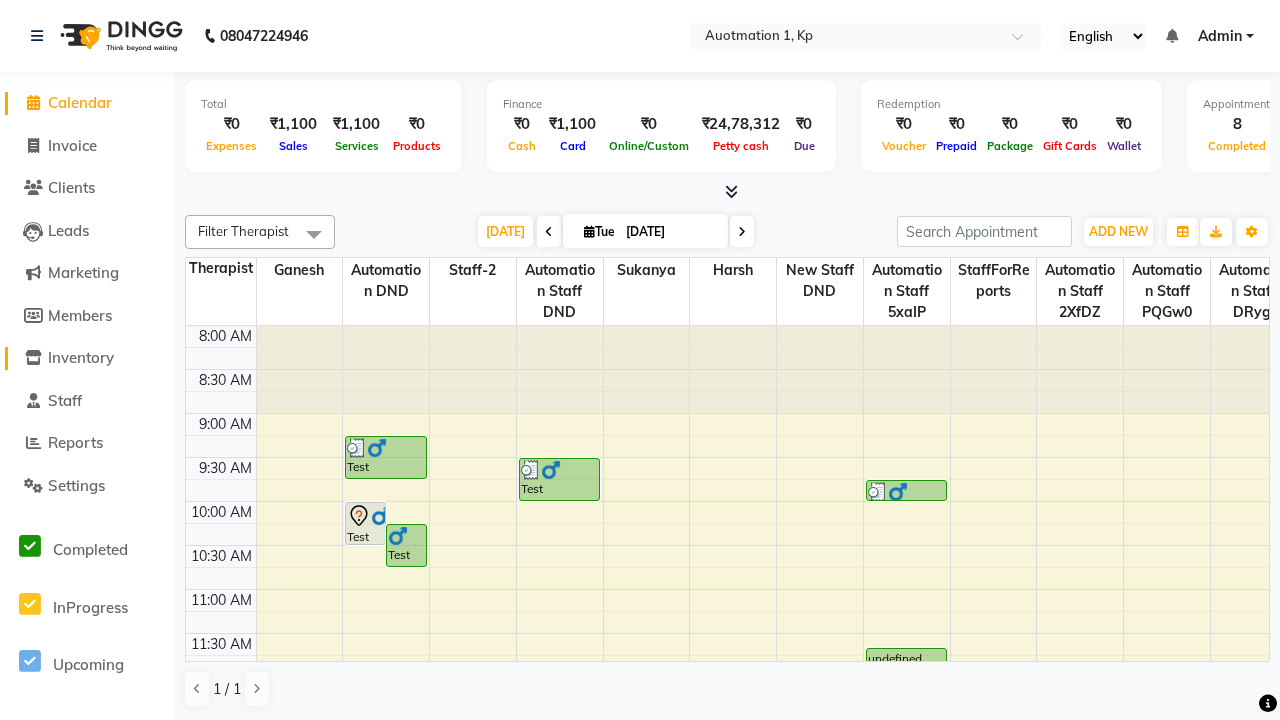 click on "Inventory" 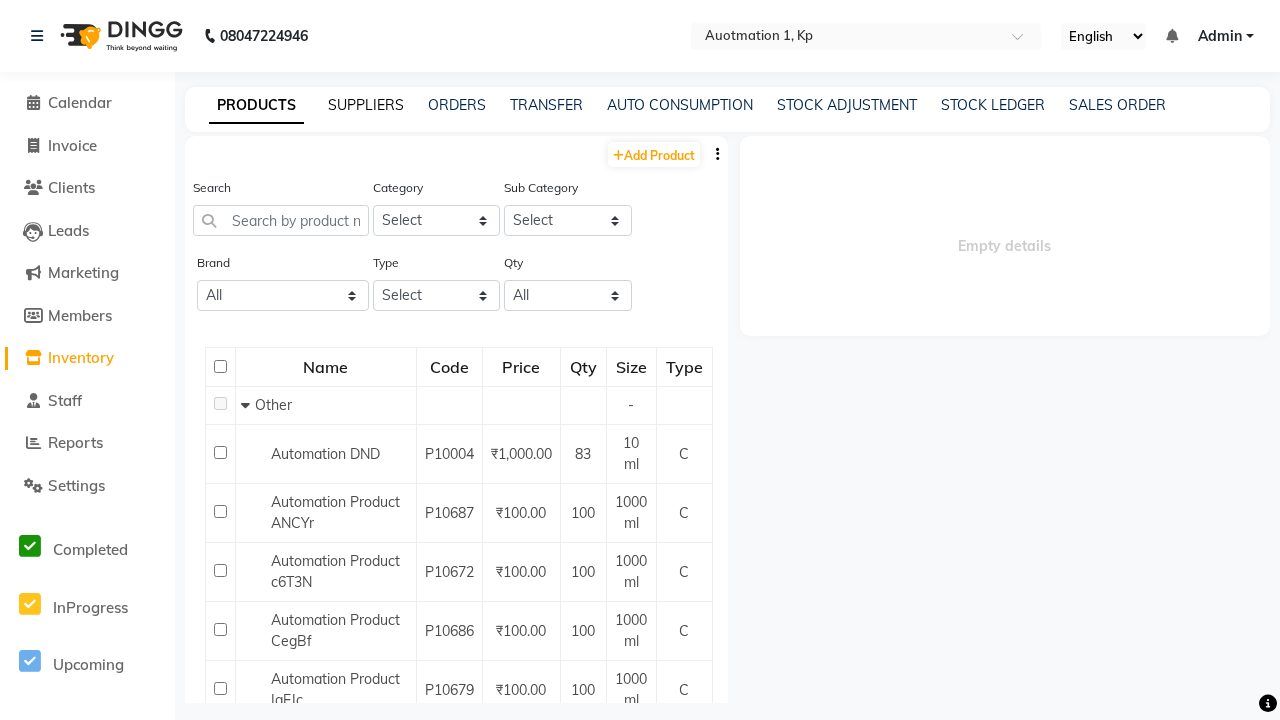 click on "SUPPLIERS" 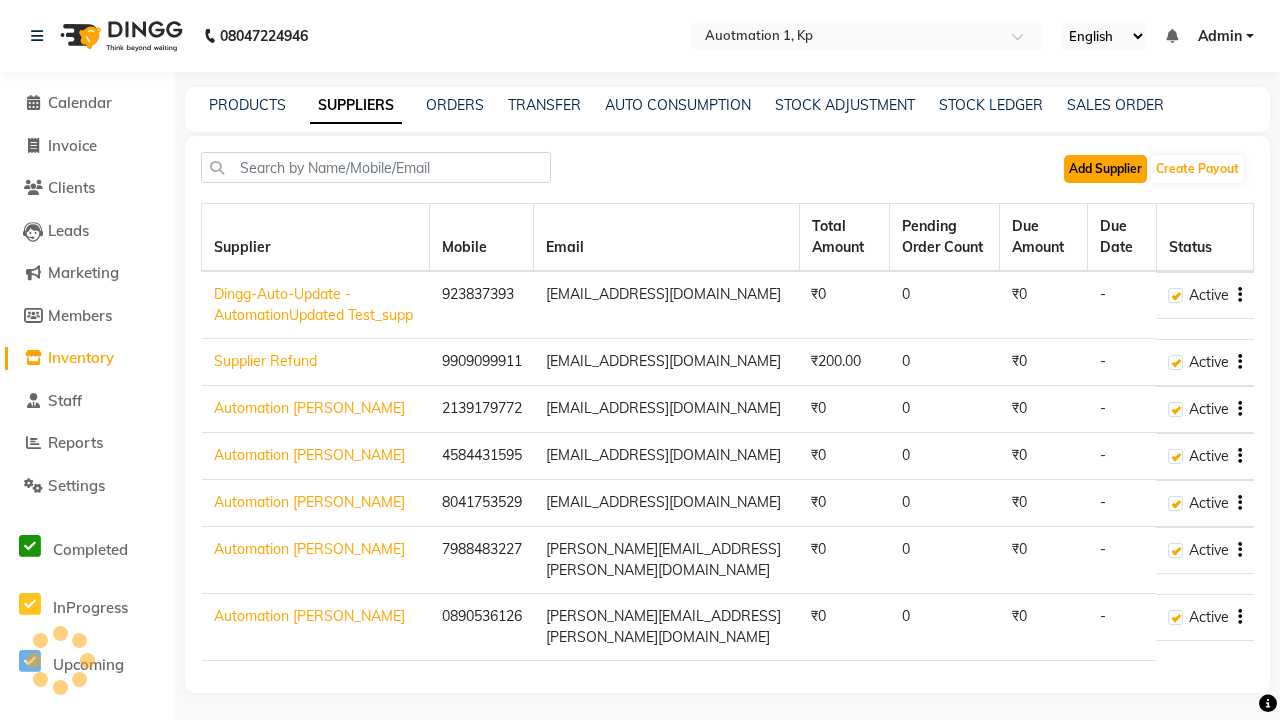 click on "Add Supplier" 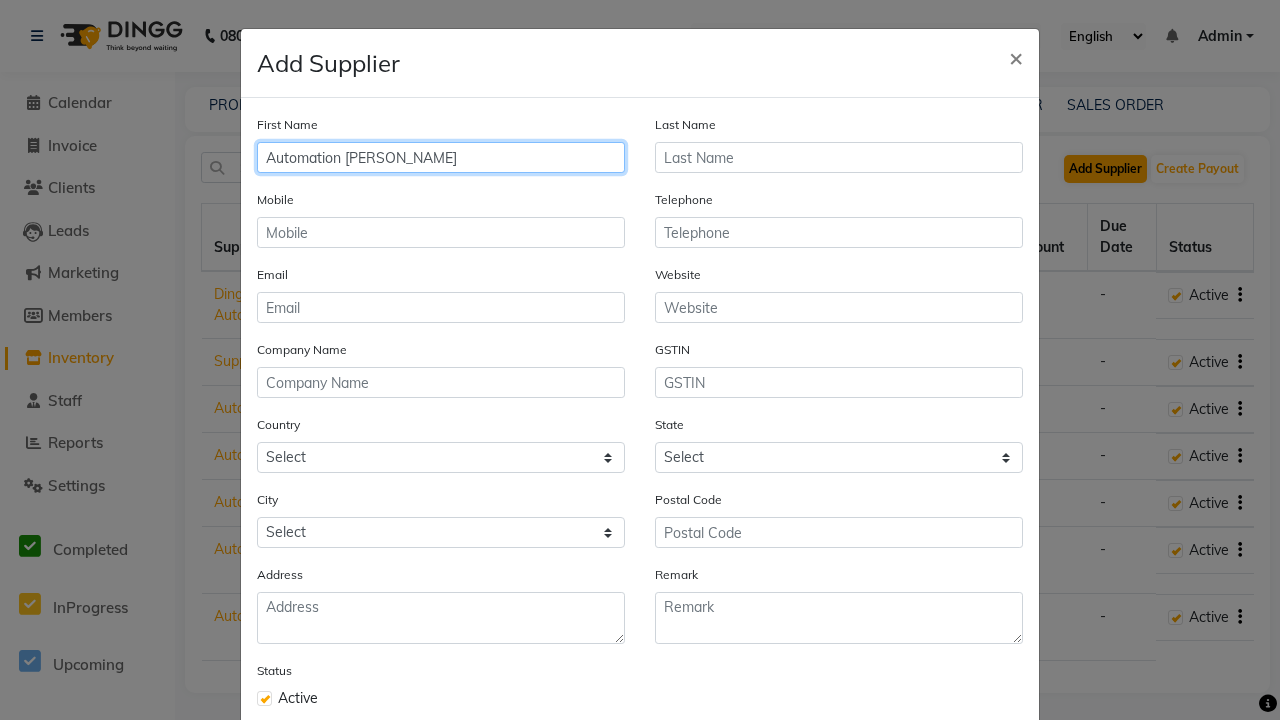 type on "Automation [PERSON_NAME]" 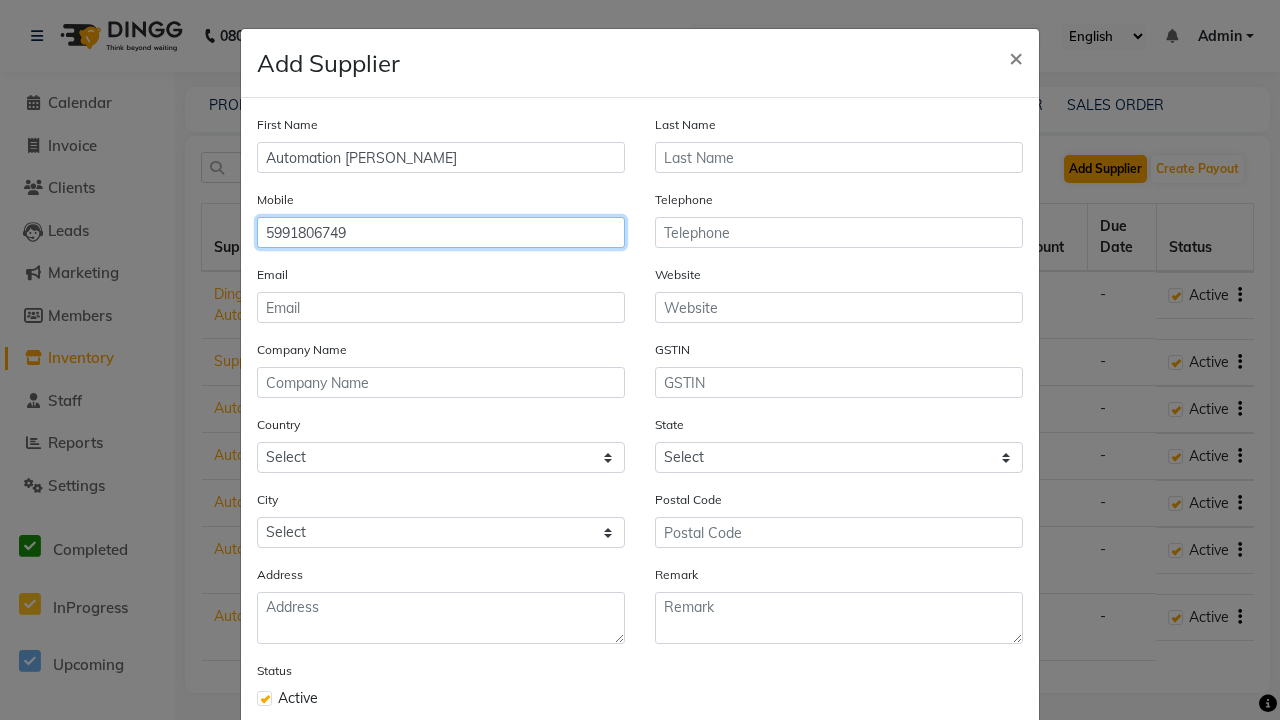 type on "5991806749" 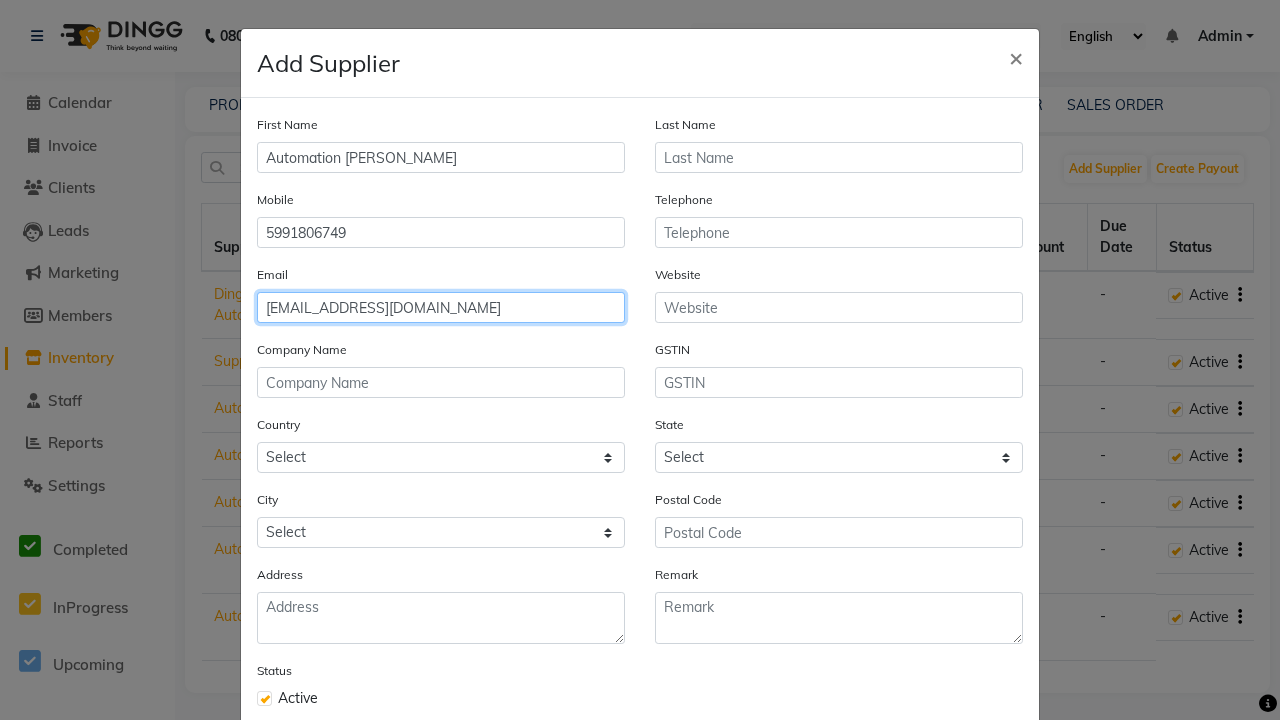 type on "[EMAIL_ADDRESS][DOMAIN_NAME]" 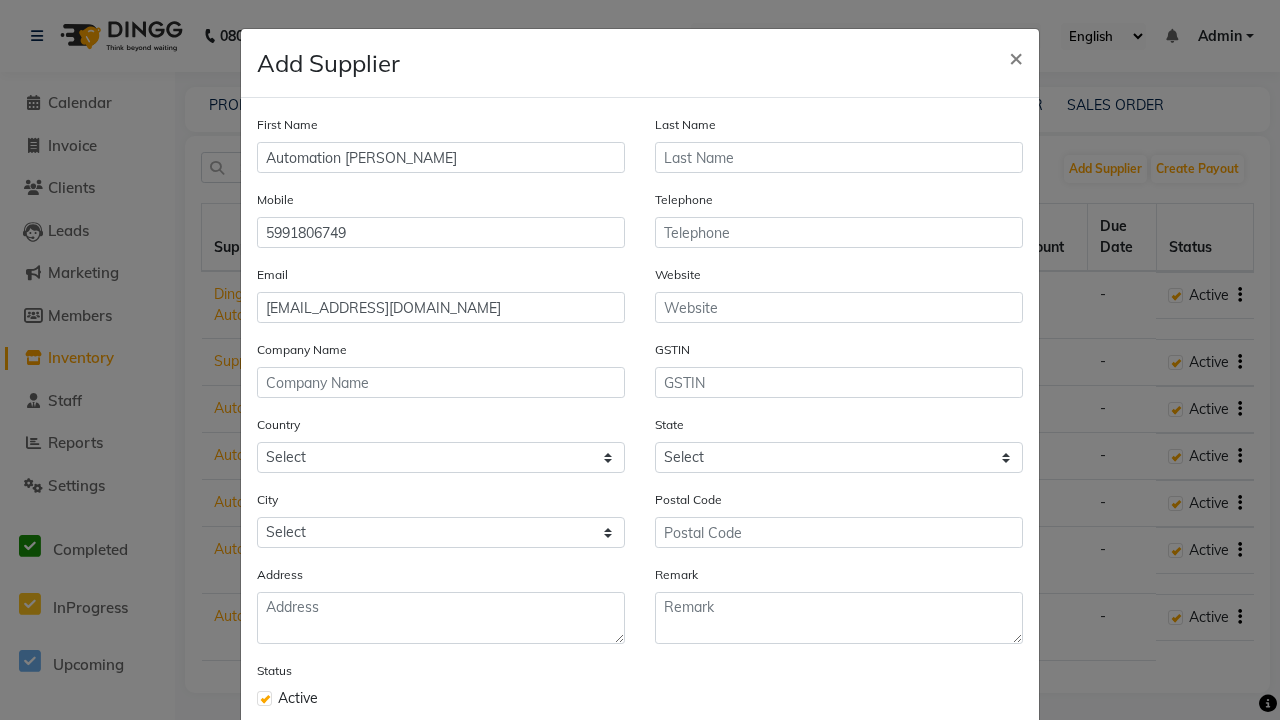 click on "Save" 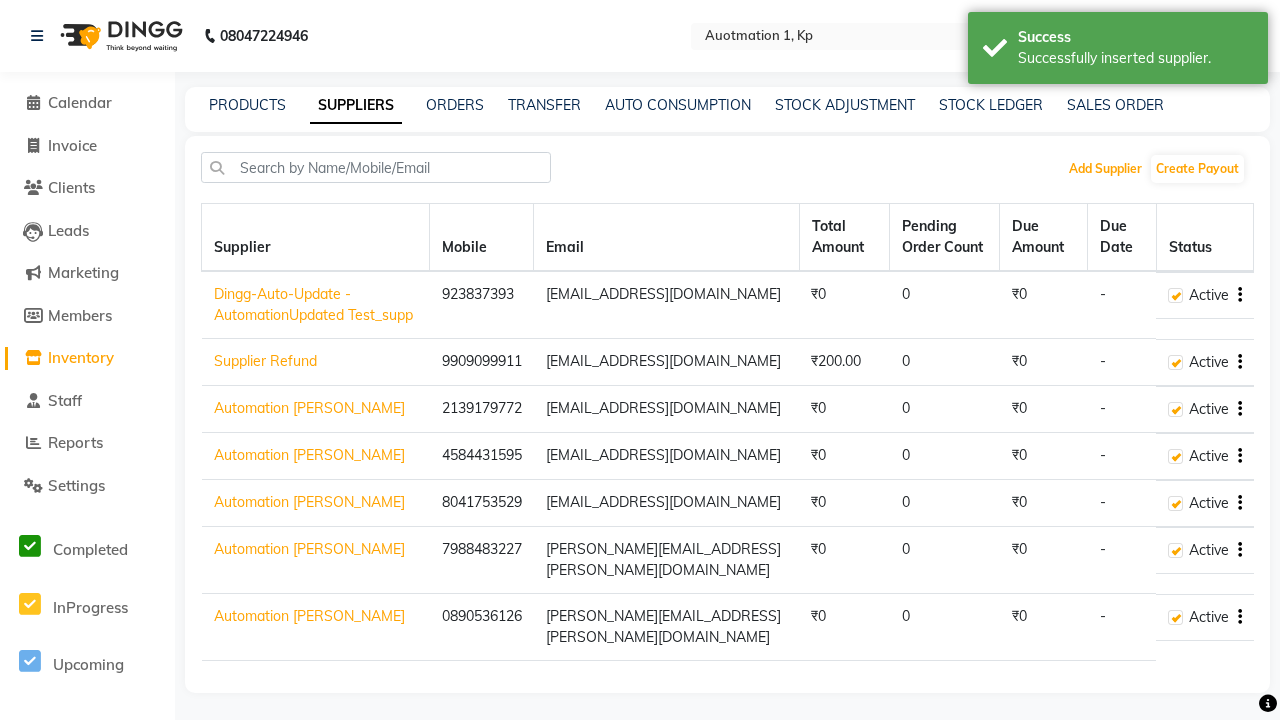 scroll, scrollTop: 113, scrollLeft: 0, axis: vertical 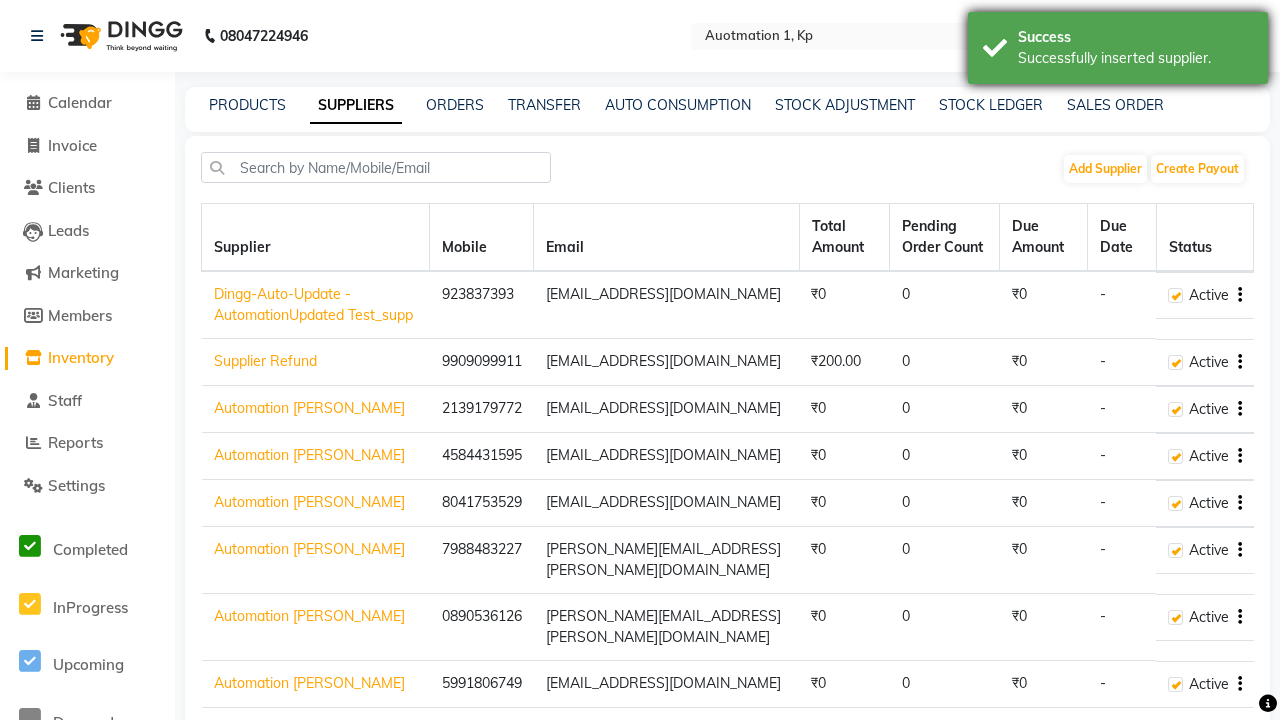 click on "Successfully inserted supplier." at bounding box center (1135, 58) 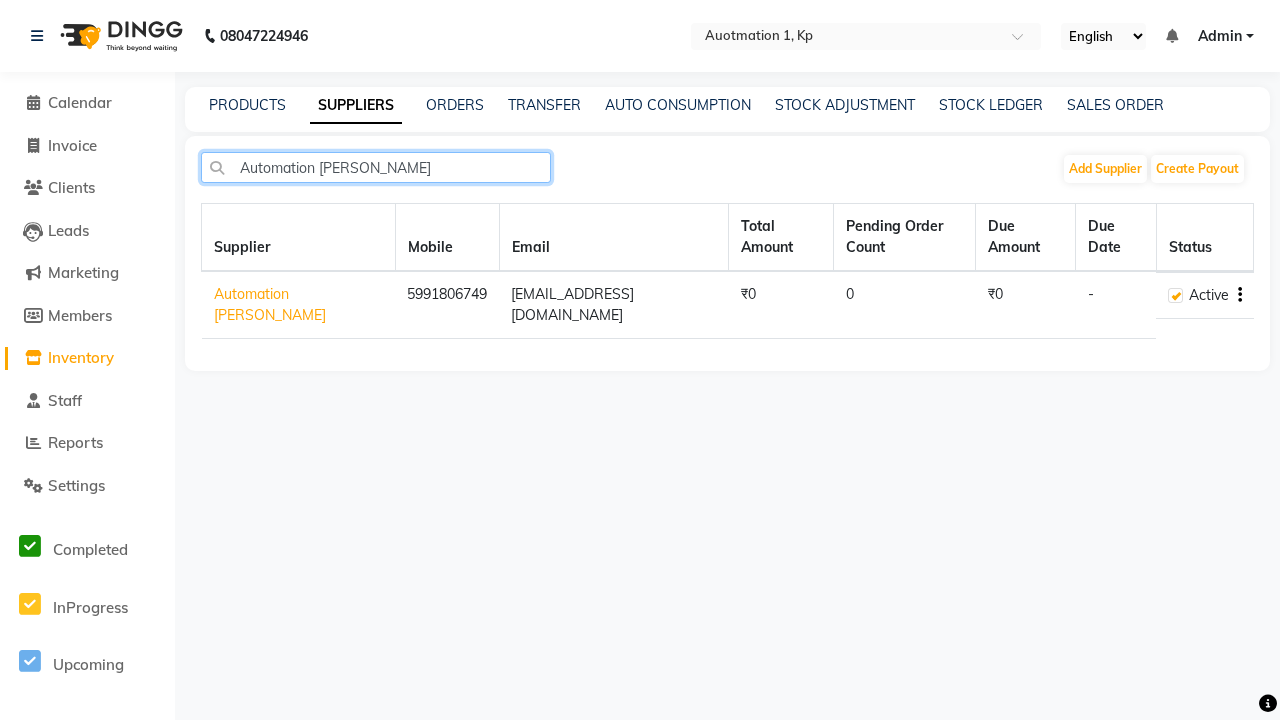 type on "Automation [PERSON_NAME]" 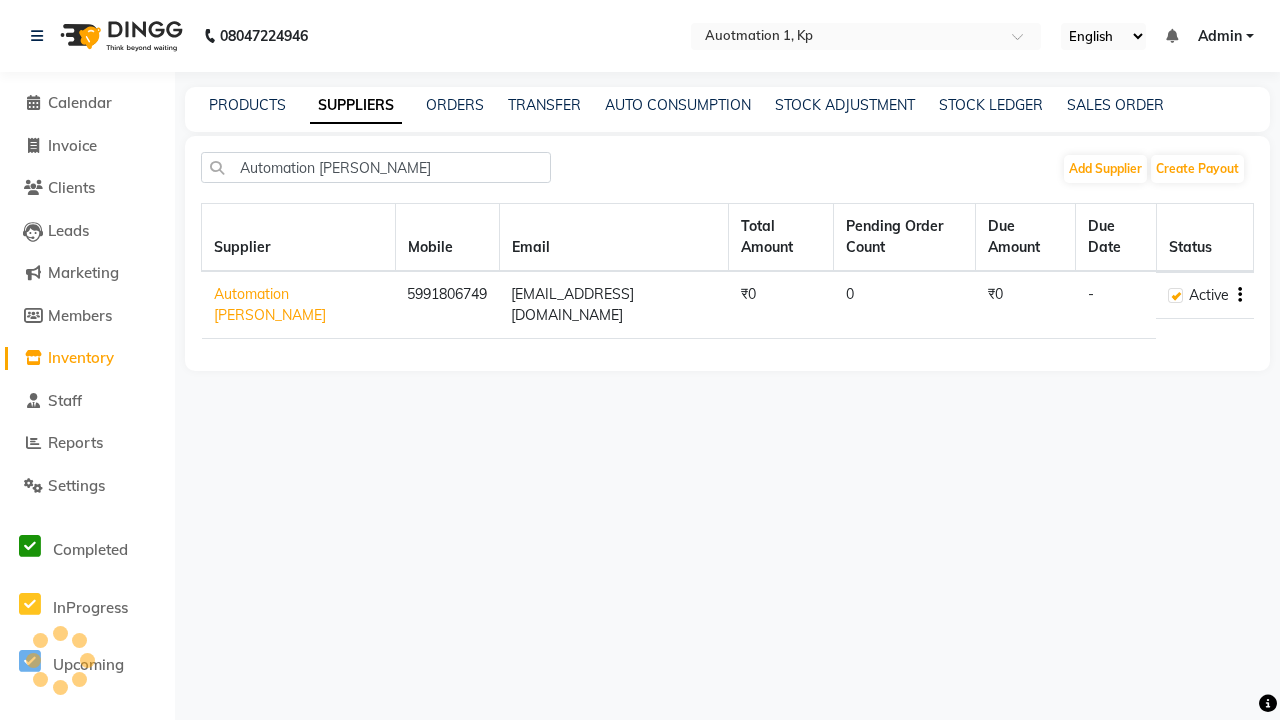 click 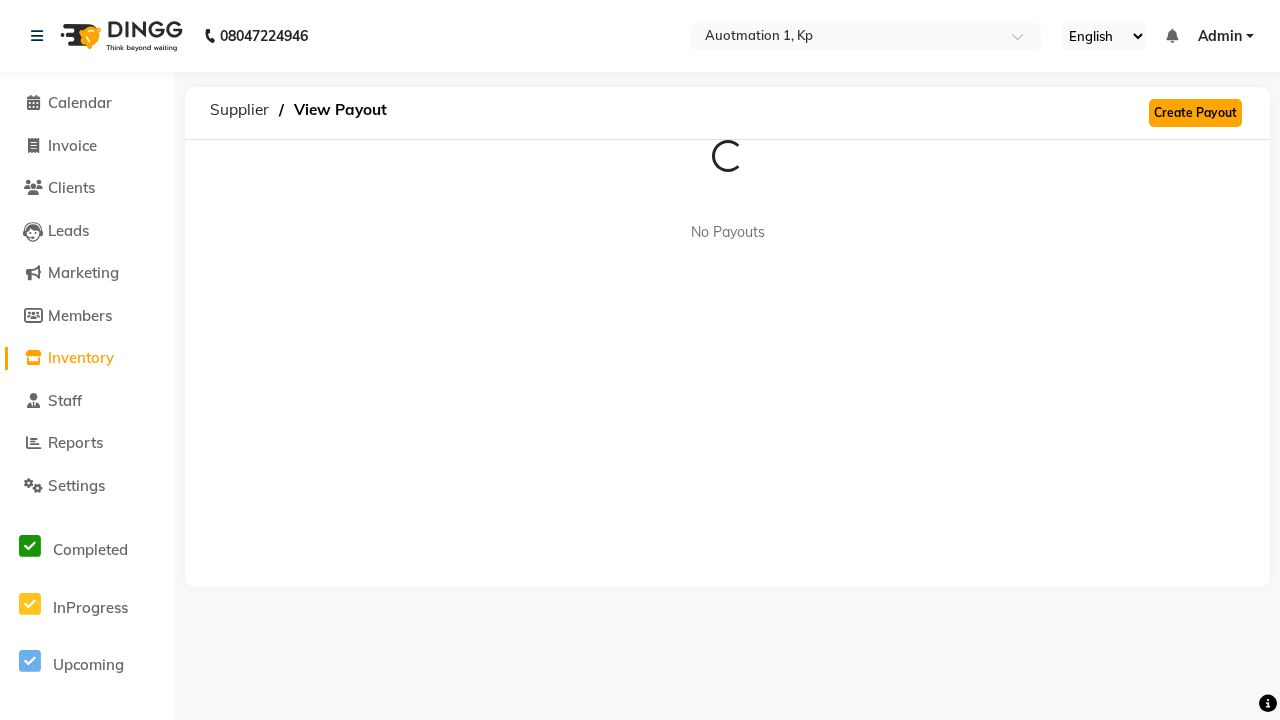click on "Create Payout" 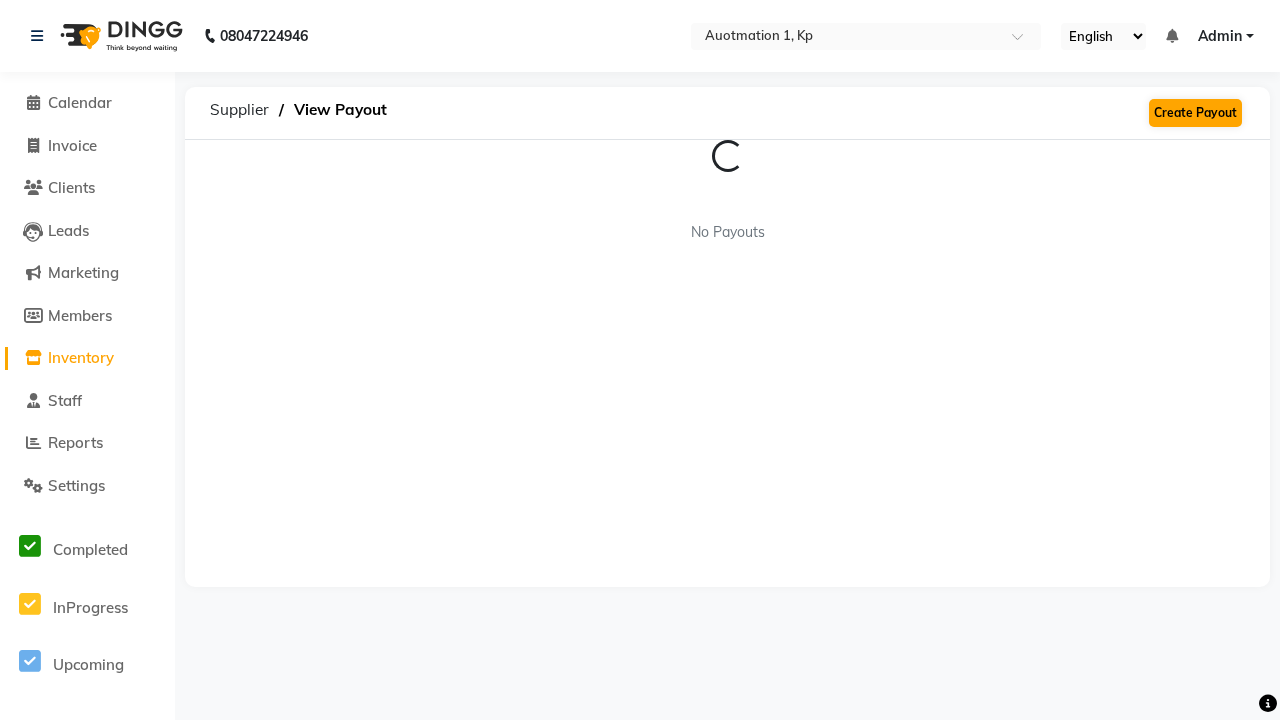select on "1455" 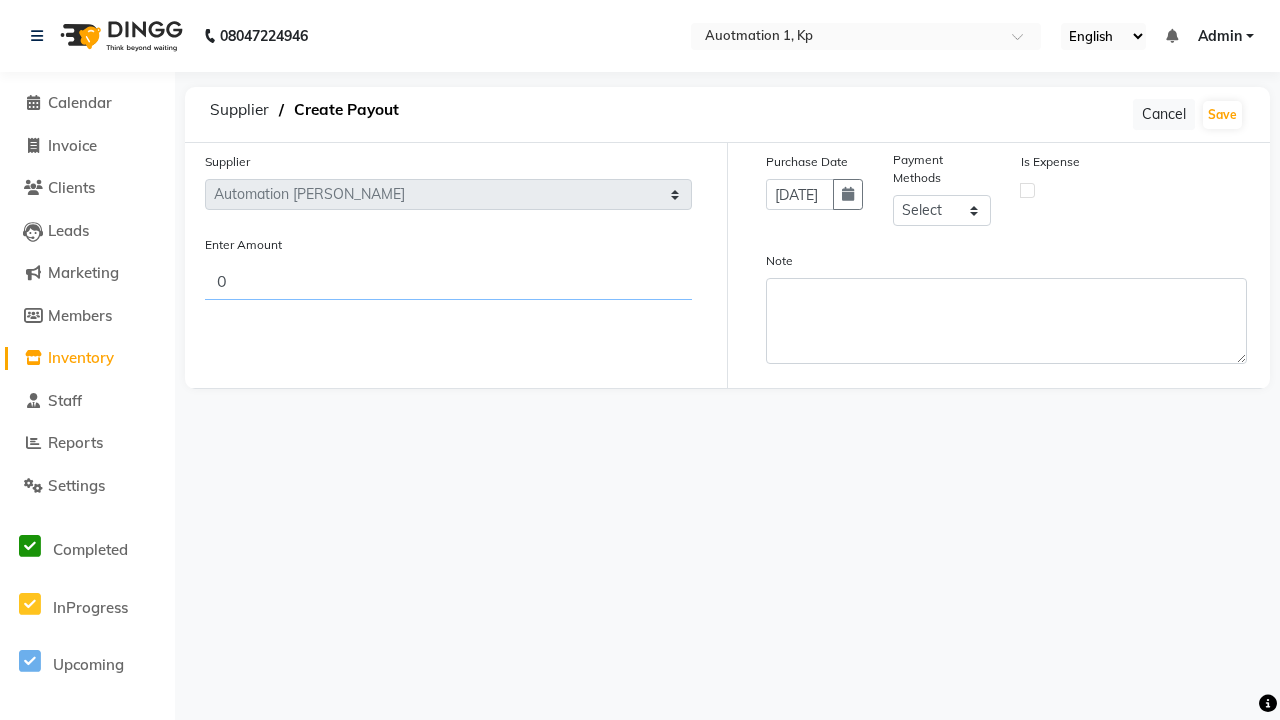type on "614" 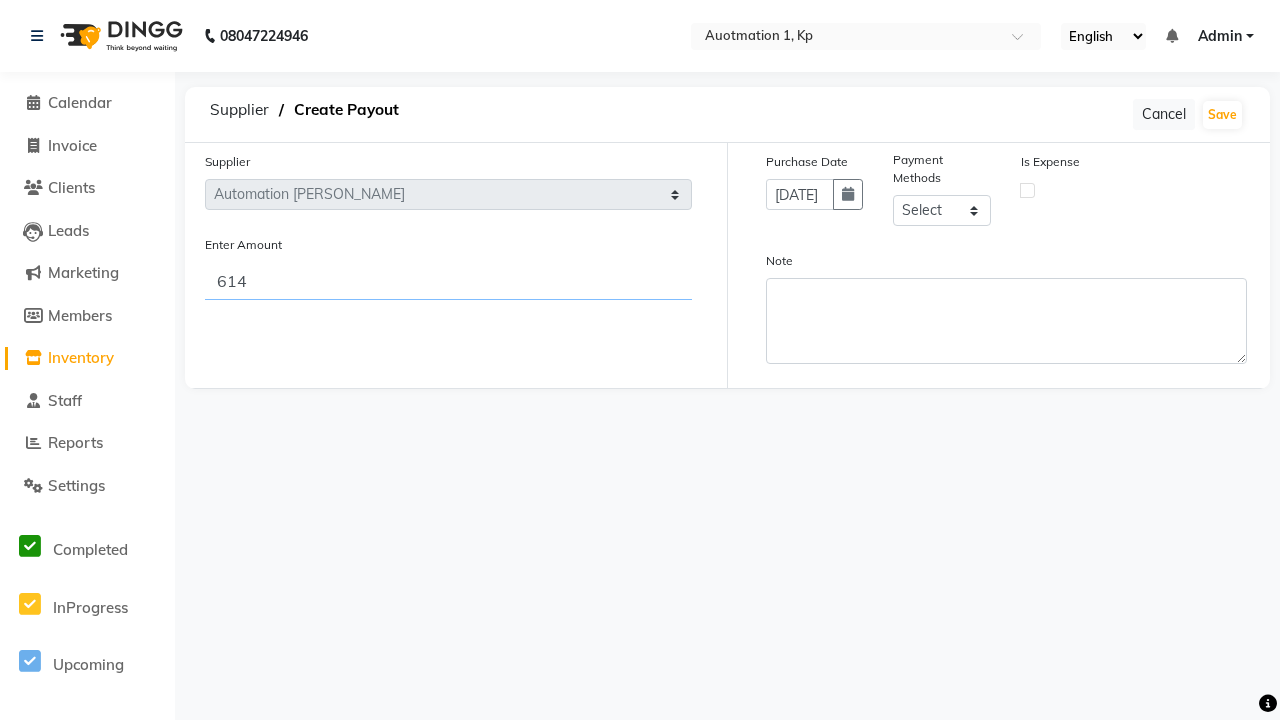 select on "1" 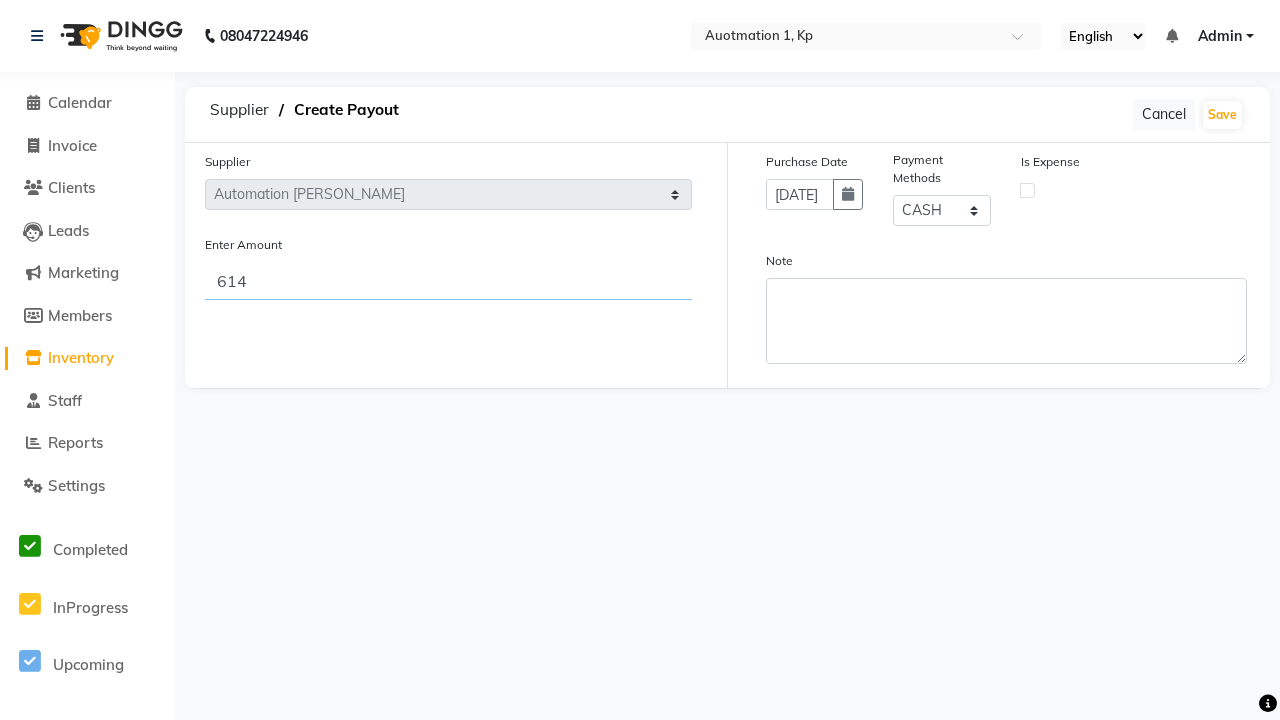 type on "614" 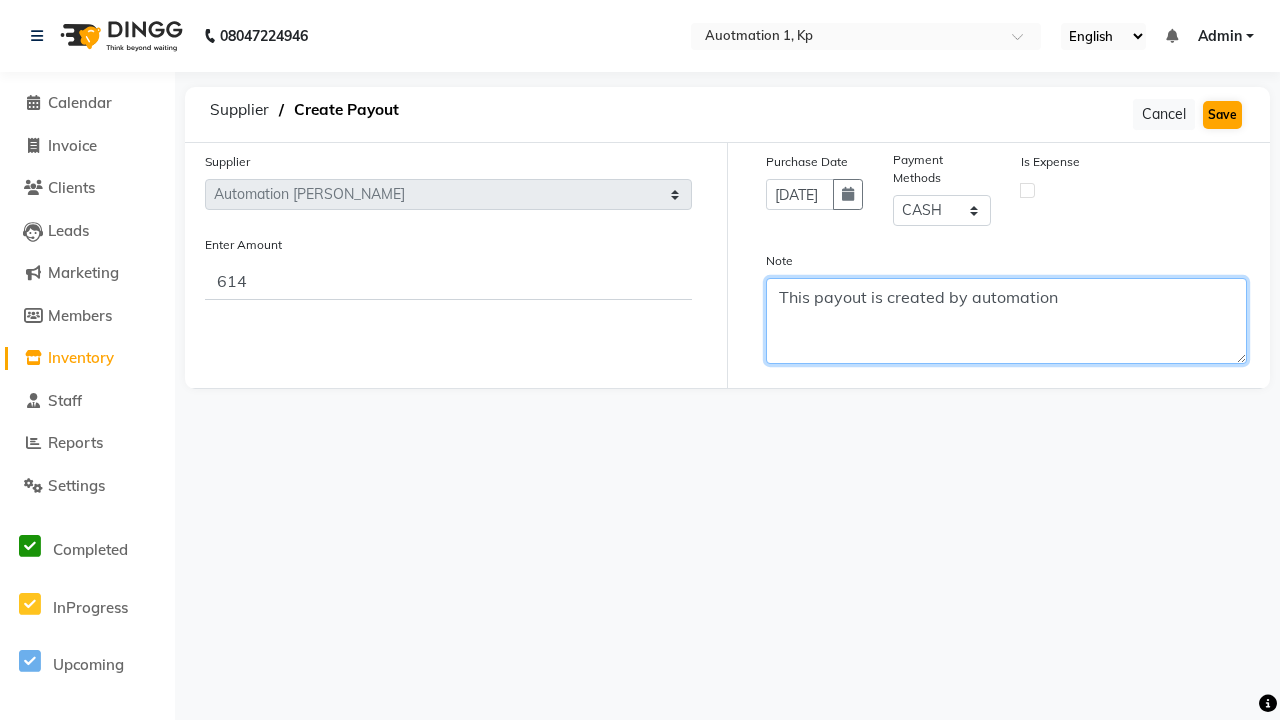 type on "This payout is created by automation" 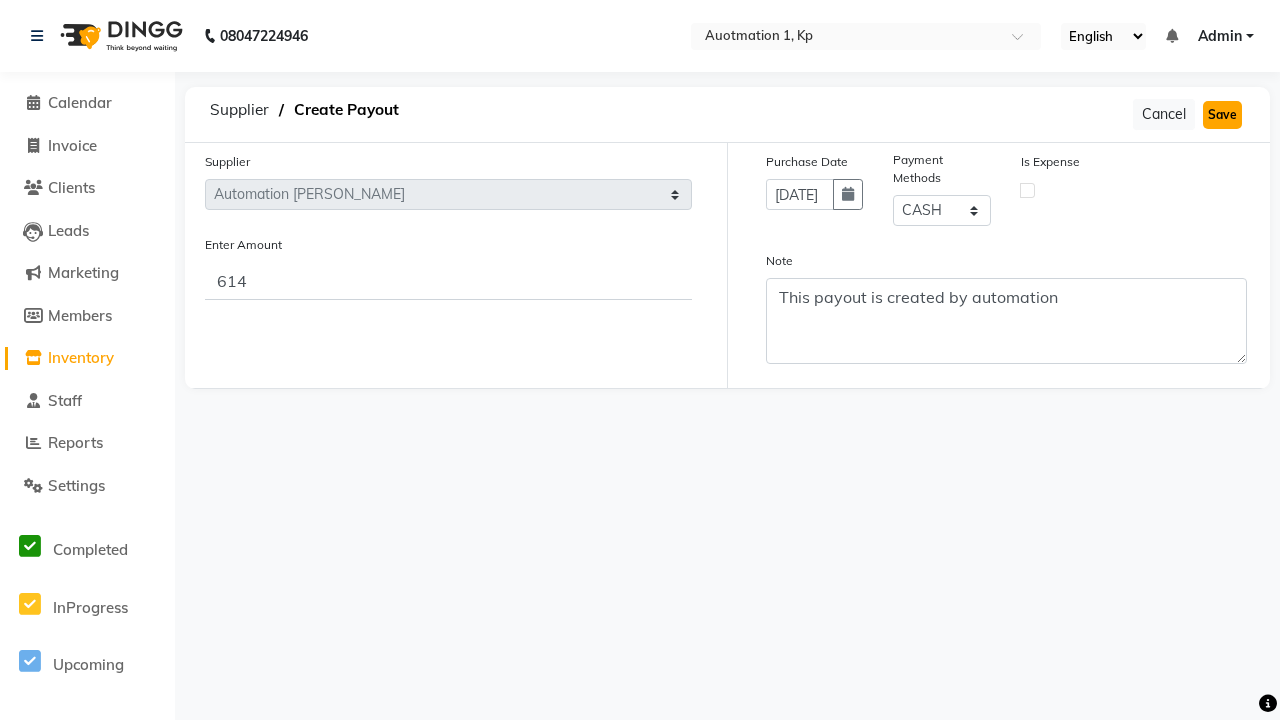 click on "Save" 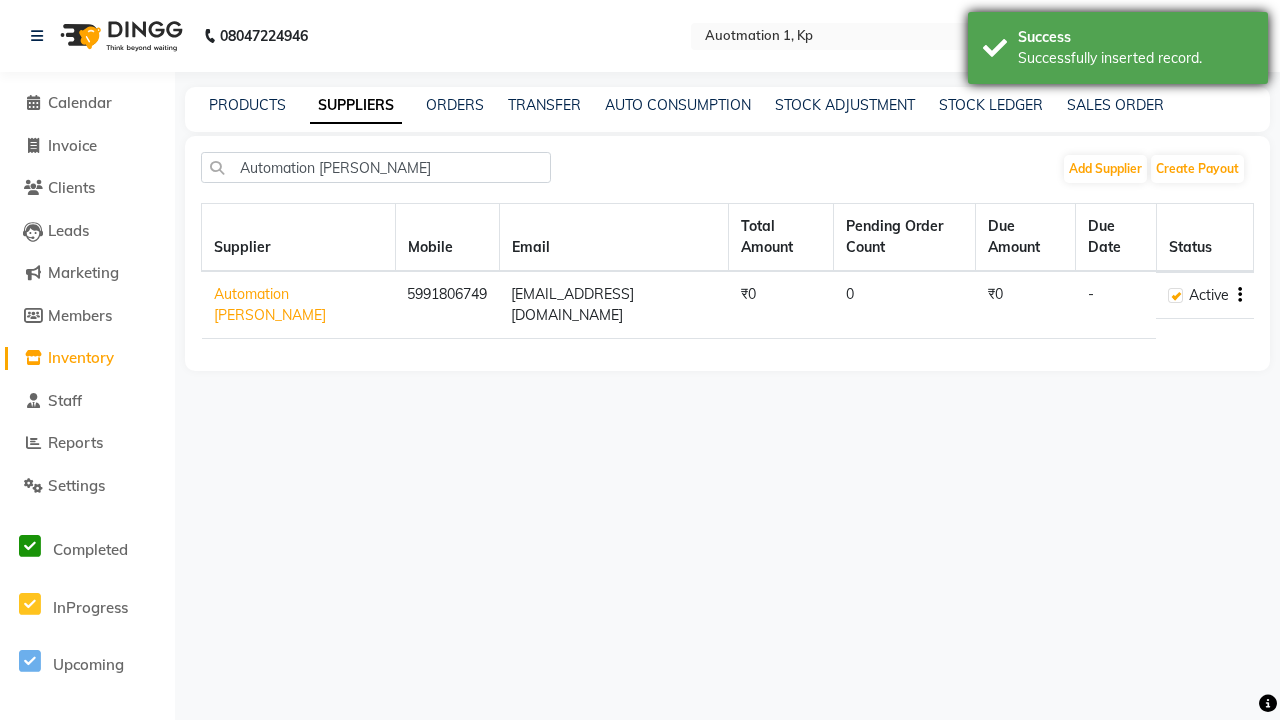 click on "Successfully inserted record." at bounding box center (1135, 58) 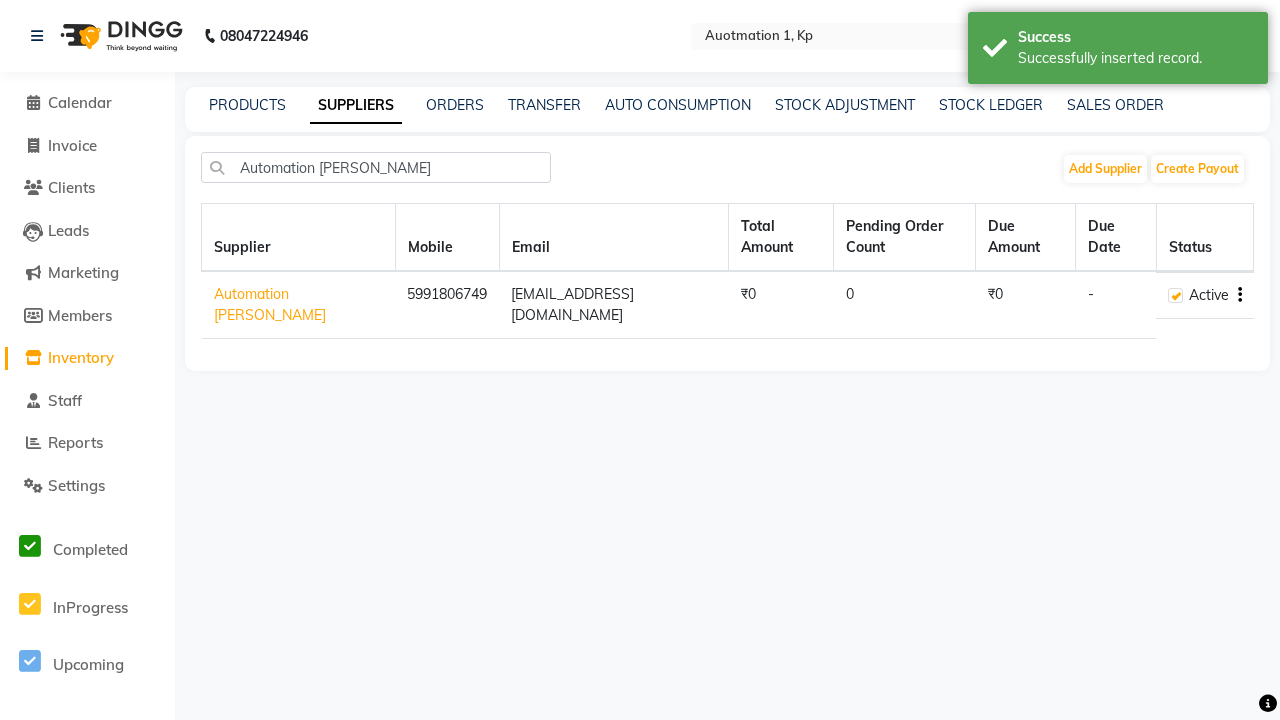 click 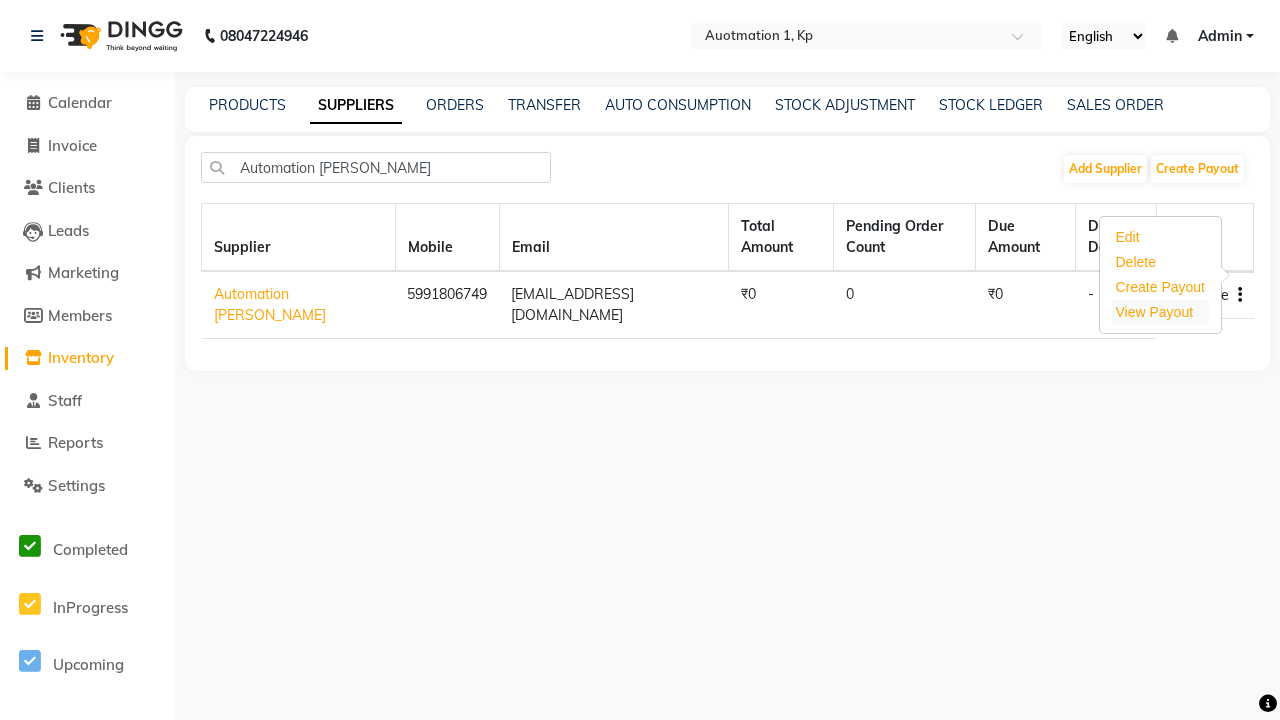click on "View Payout" at bounding box center [1155, 312] 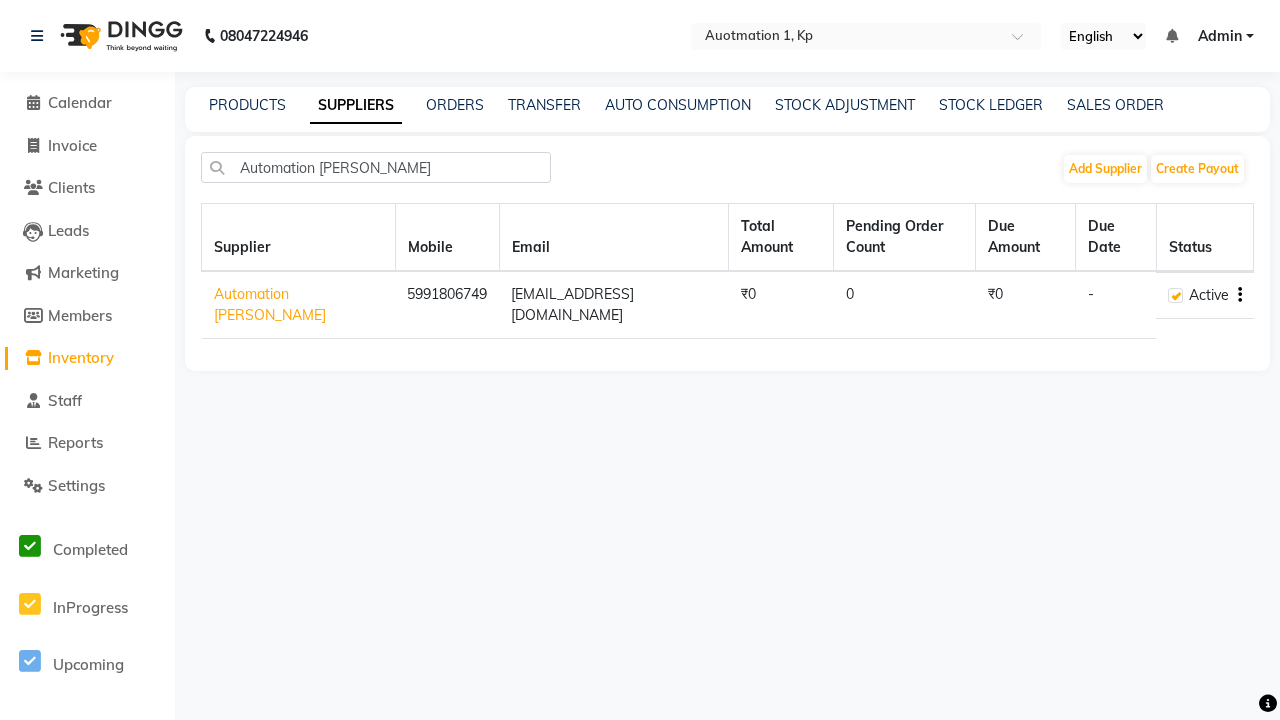 click 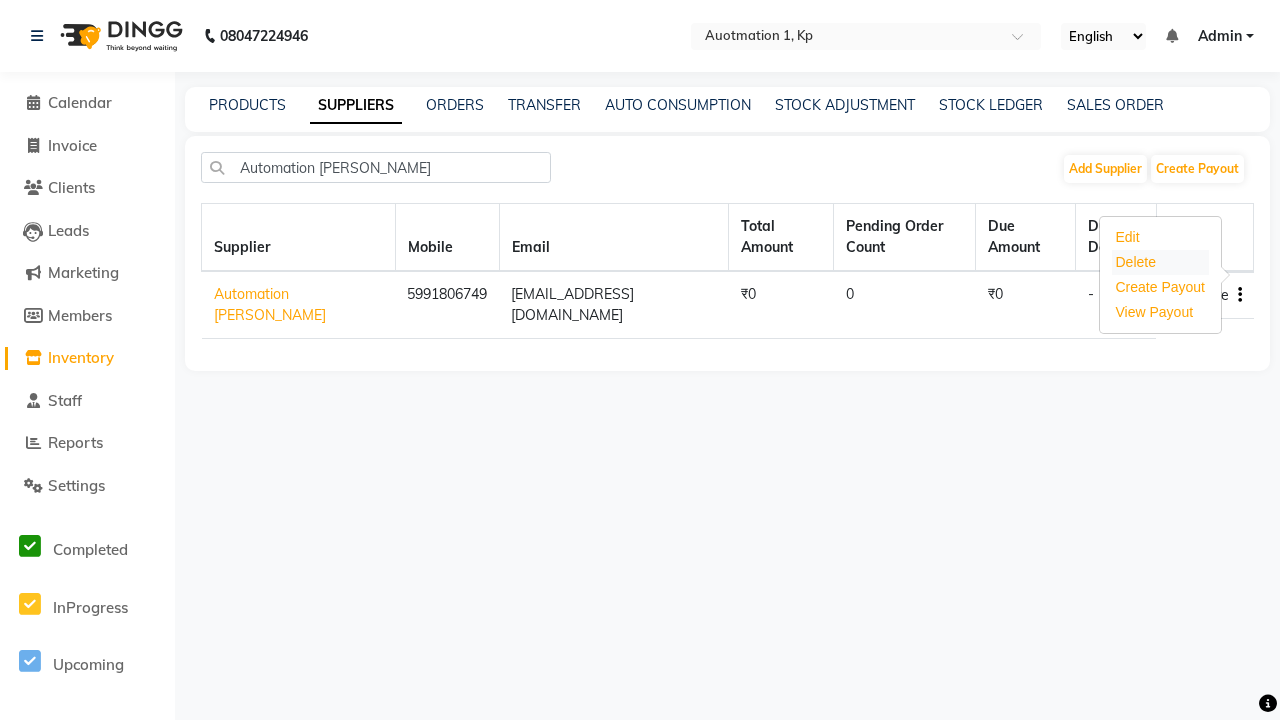 click on "Delete" at bounding box center [1161, 262] 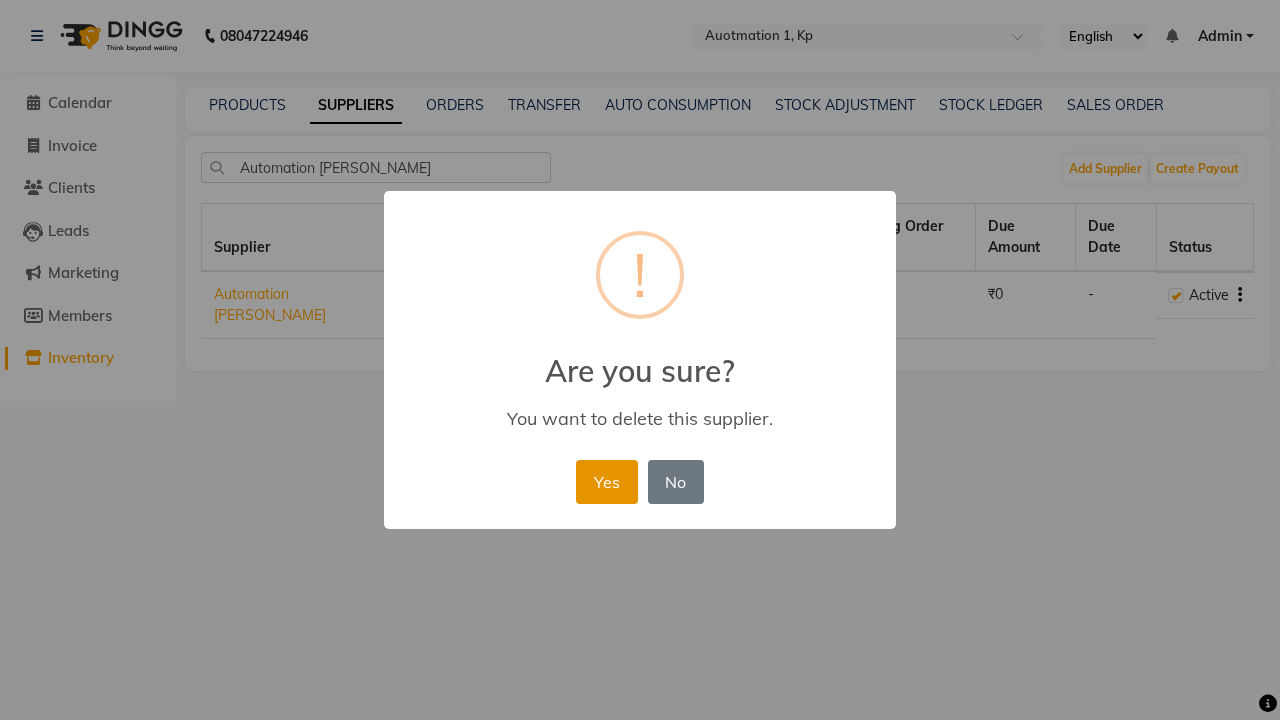 click on "Yes" at bounding box center (606, 482) 